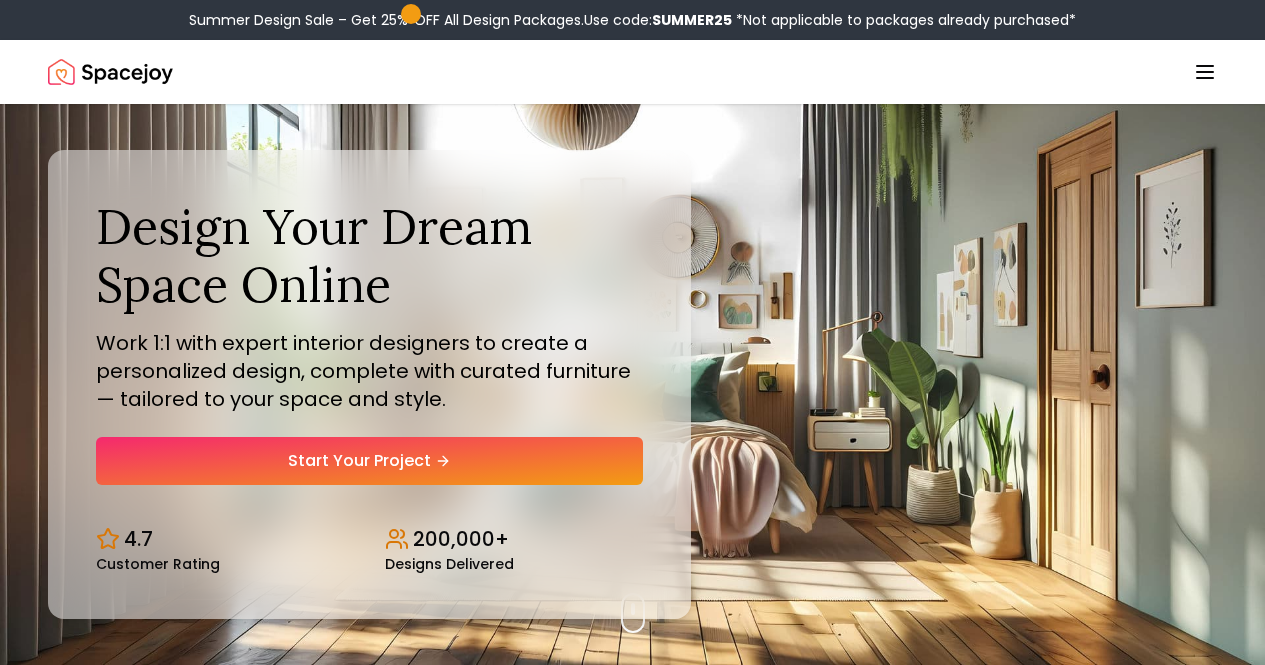 scroll, scrollTop: 0, scrollLeft: 0, axis: both 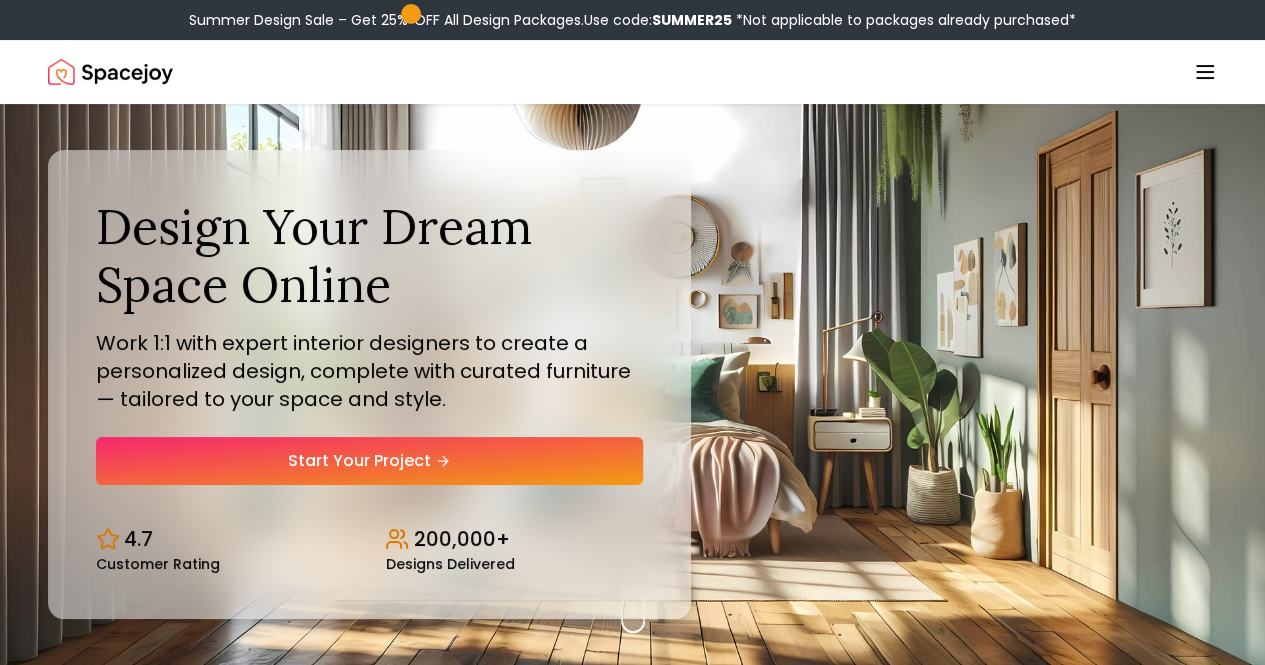 click on "Login" at bounding box center (0, 0) 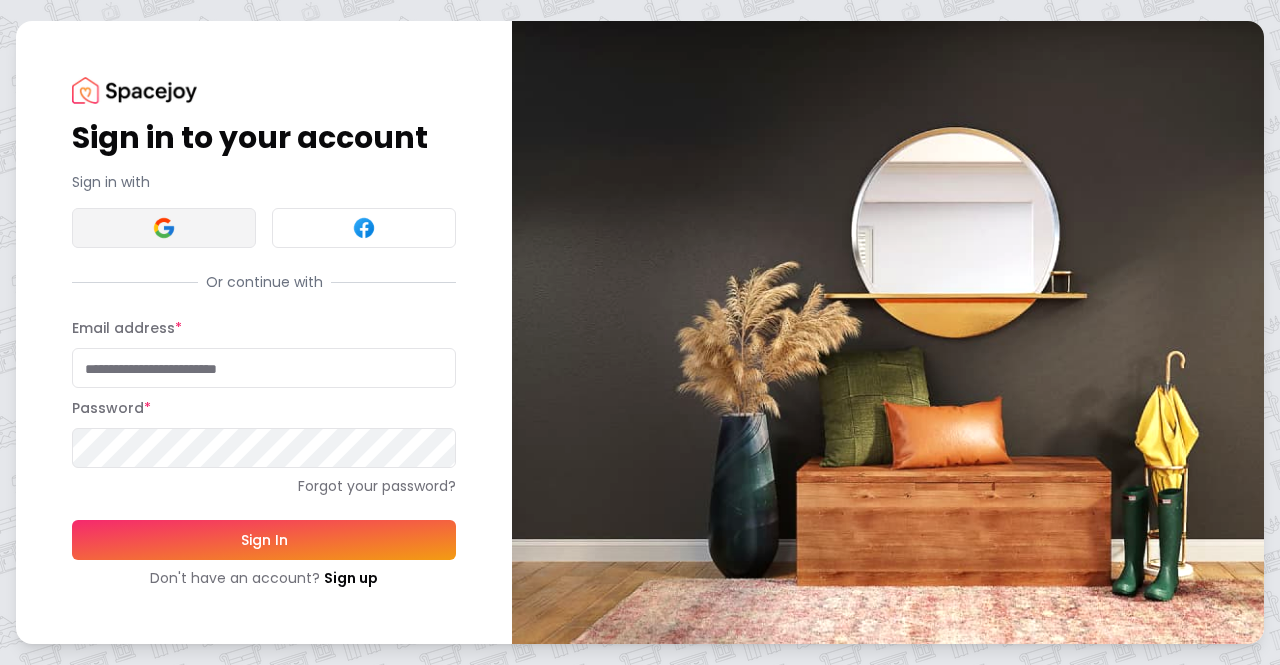 click at bounding box center (164, 228) 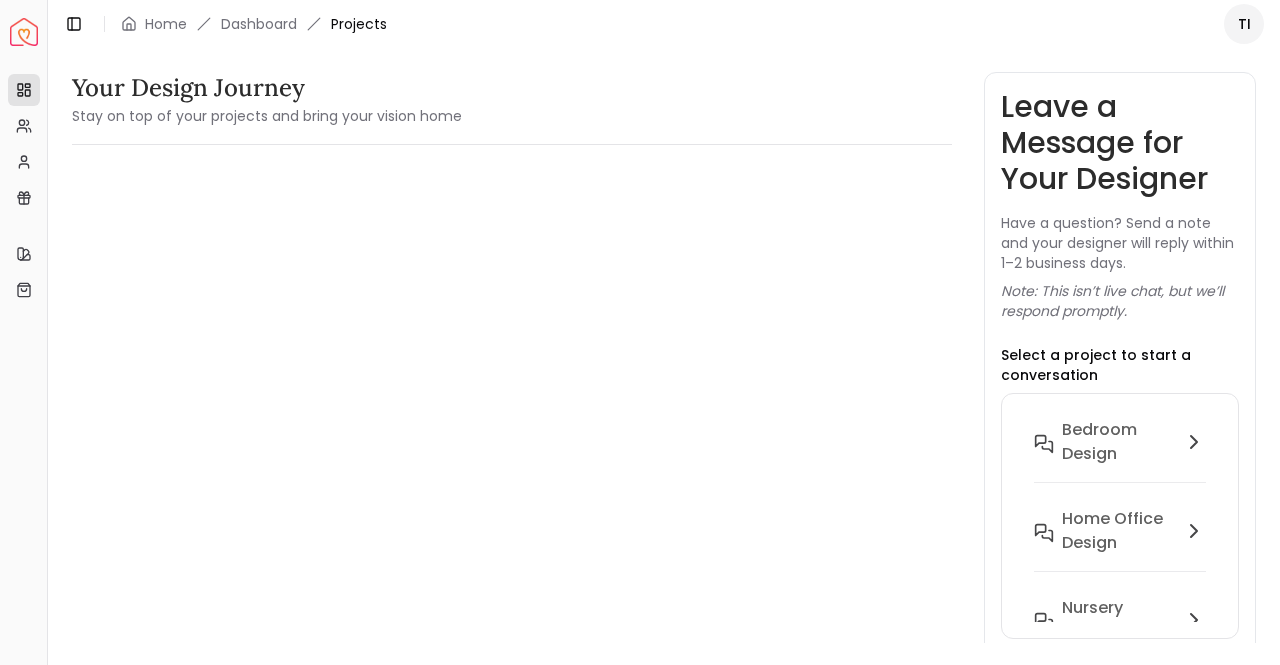 scroll, scrollTop: 0, scrollLeft: 0, axis: both 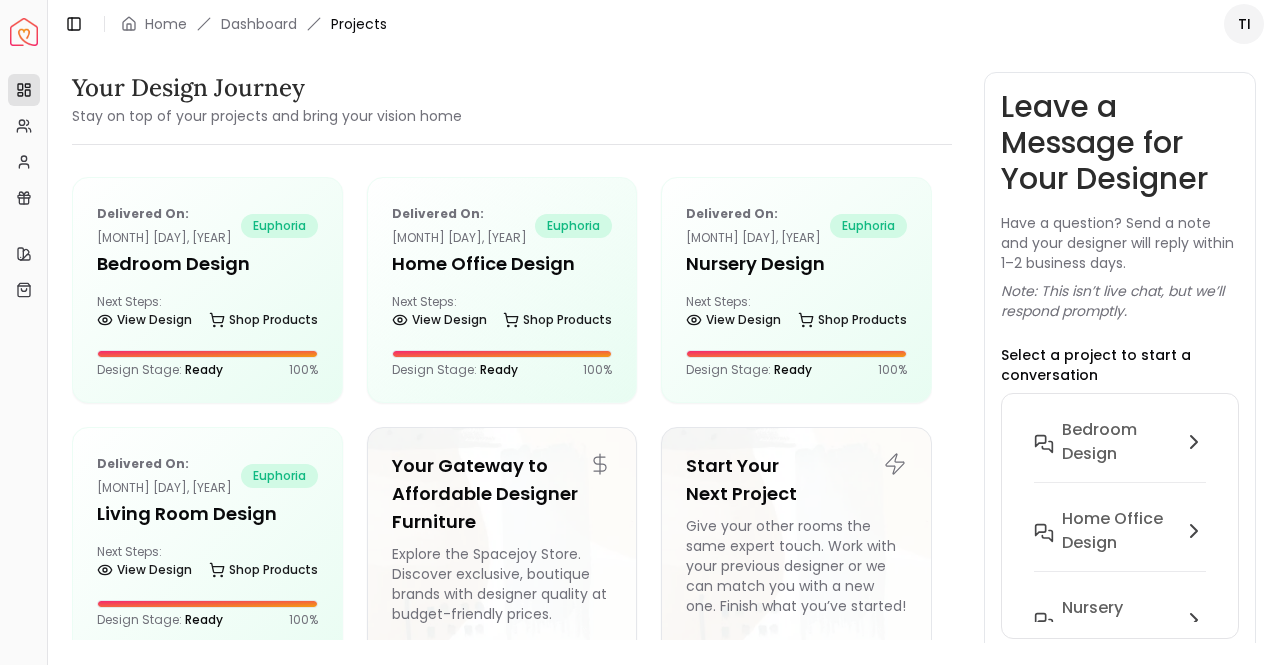 drag, startPoint x: 963, startPoint y: 99, endPoint x: 729, endPoint y: 64, distance: 236.60304 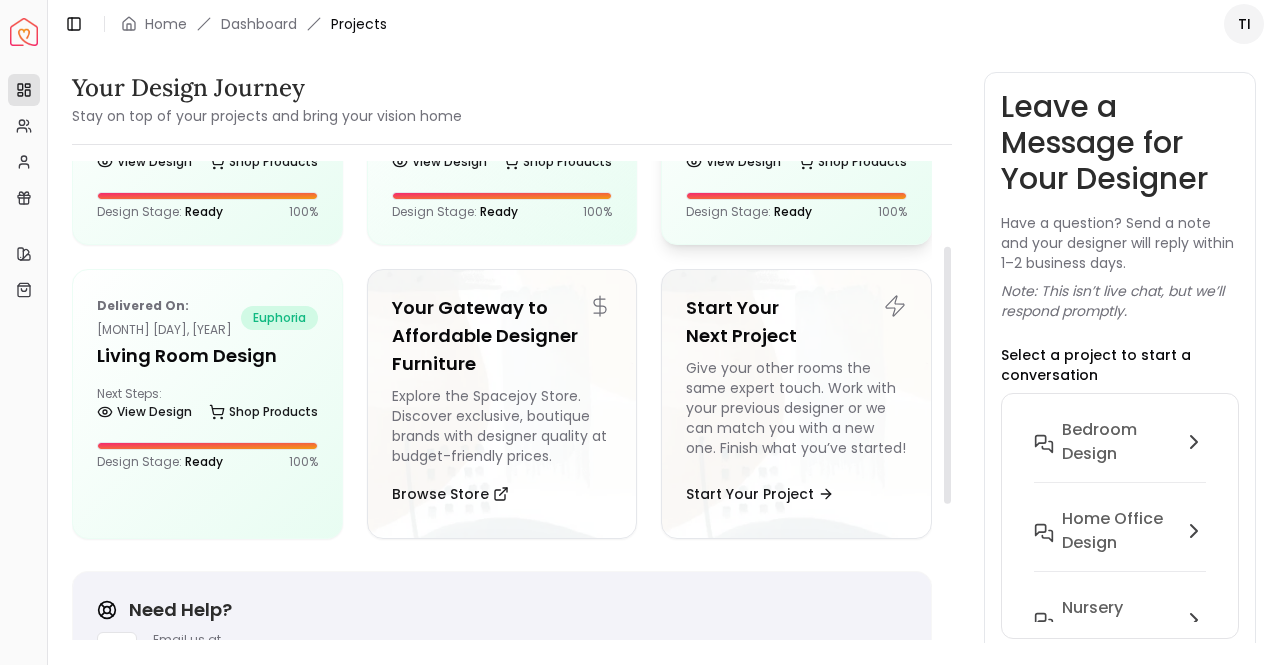 scroll, scrollTop: 156, scrollLeft: 0, axis: vertical 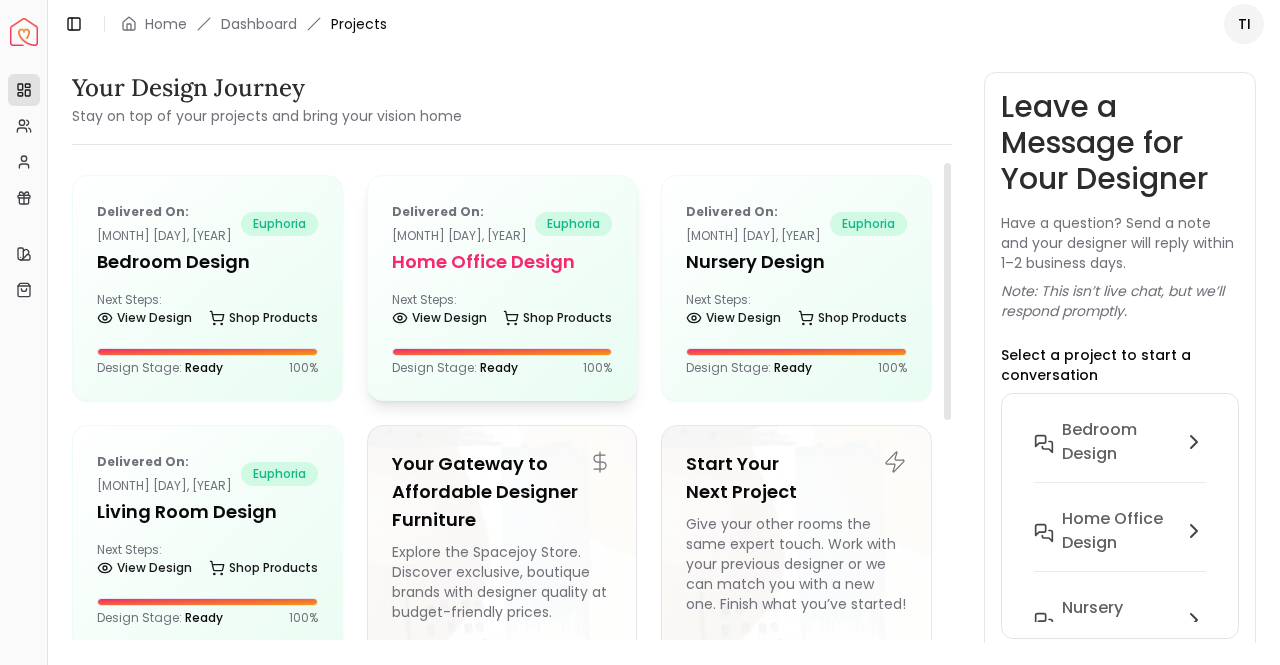 click on "Next Steps: View Design Shop Products" at bounding box center [502, 312] 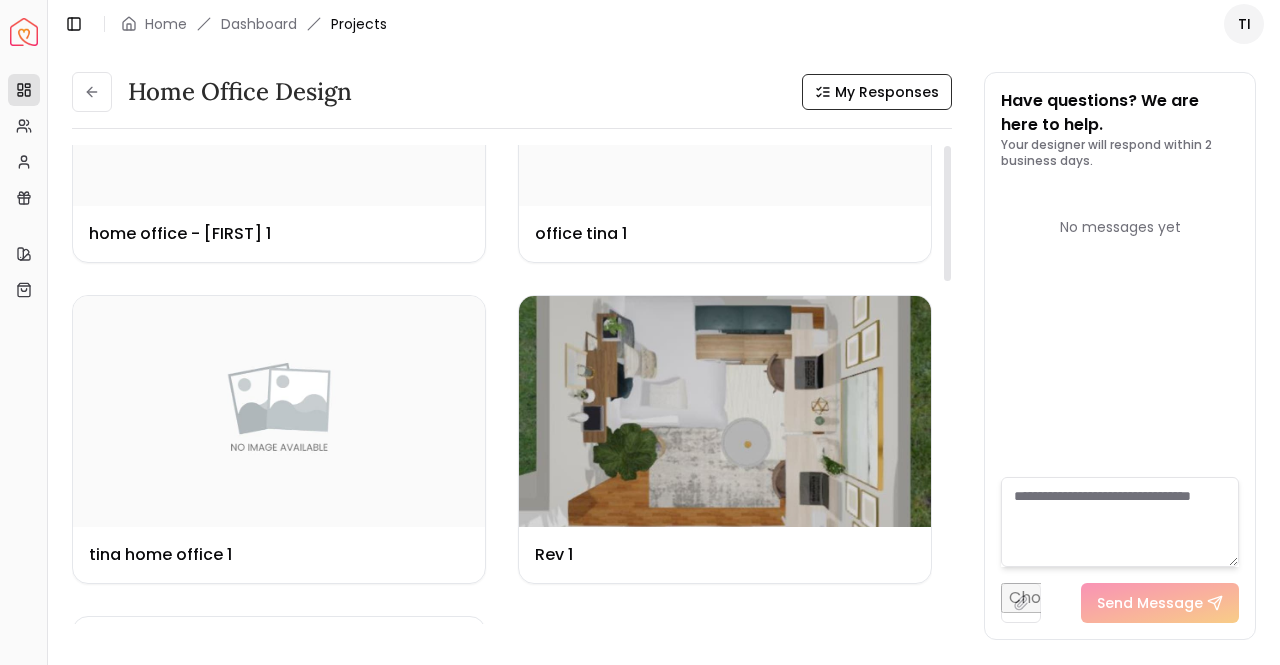 scroll, scrollTop: 0, scrollLeft: 0, axis: both 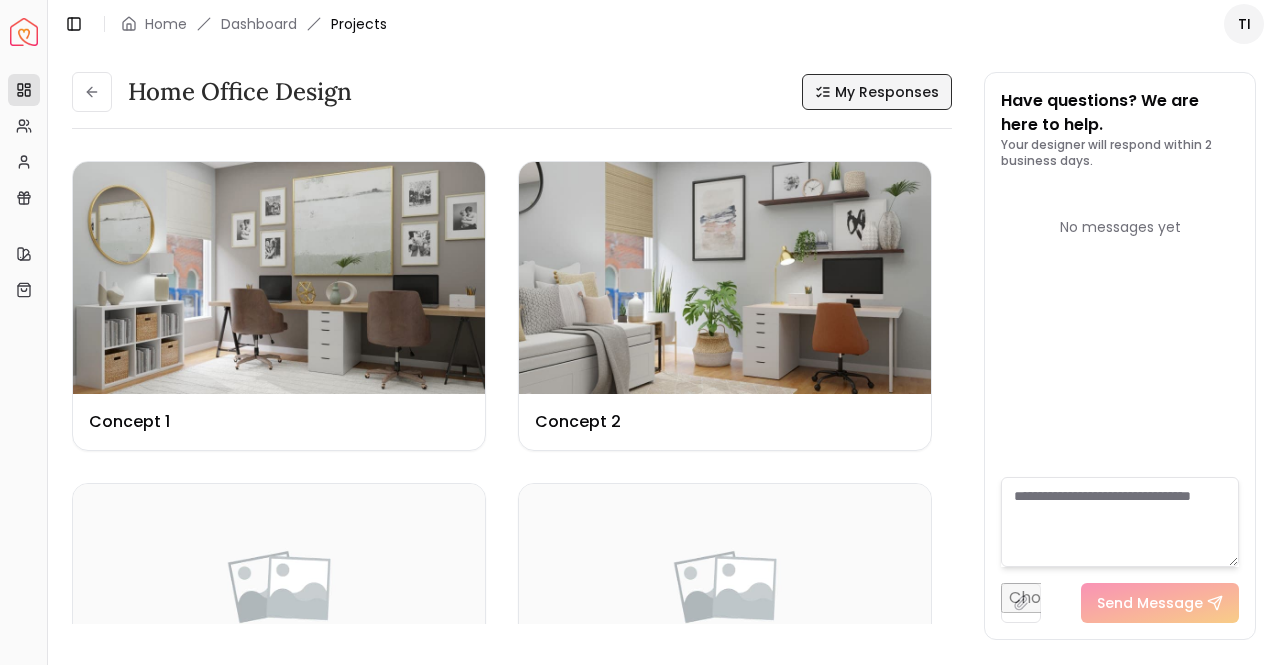 click on "My Responses" at bounding box center [887, 92] 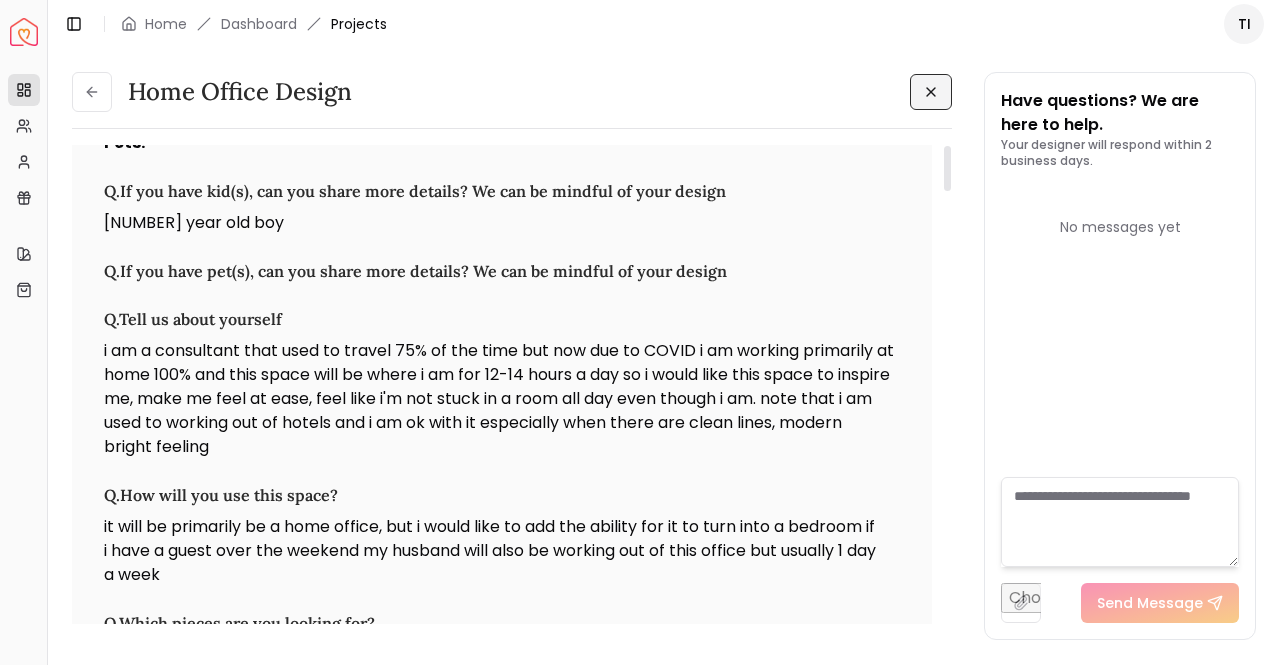scroll, scrollTop: 0, scrollLeft: 0, axis: both 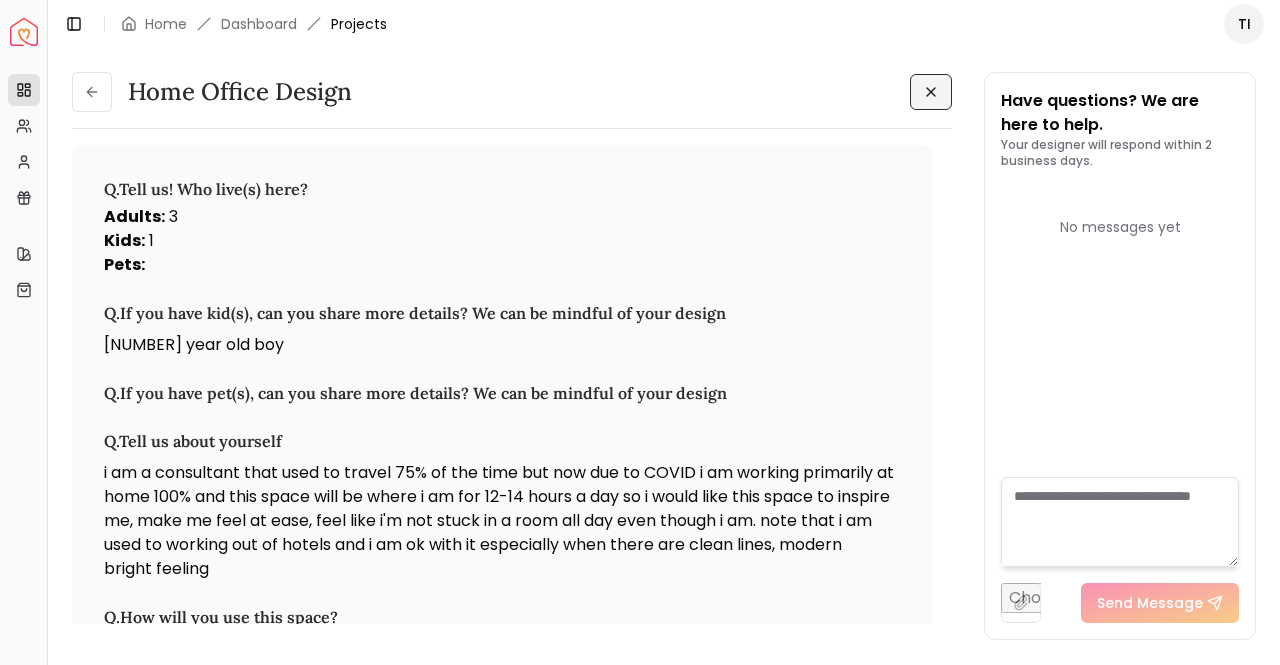 click at bounding box center (931, 92) 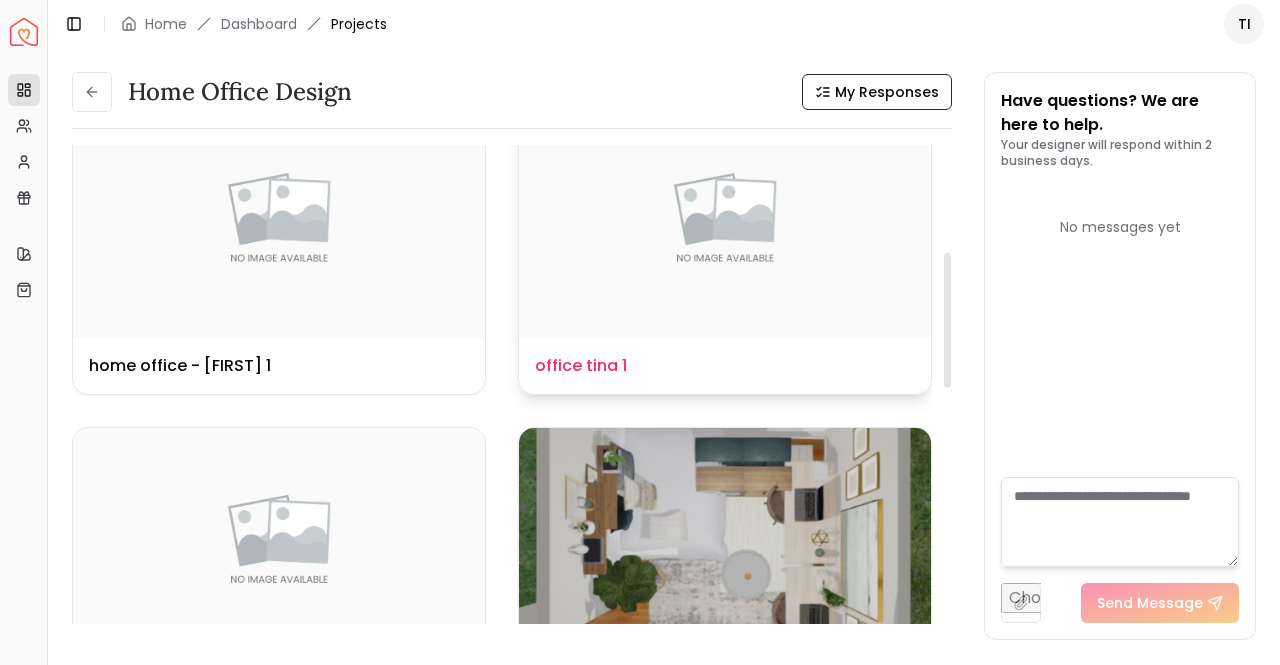 scroll, scrollTop: 418, scrollLeft: 0, axis: vertical 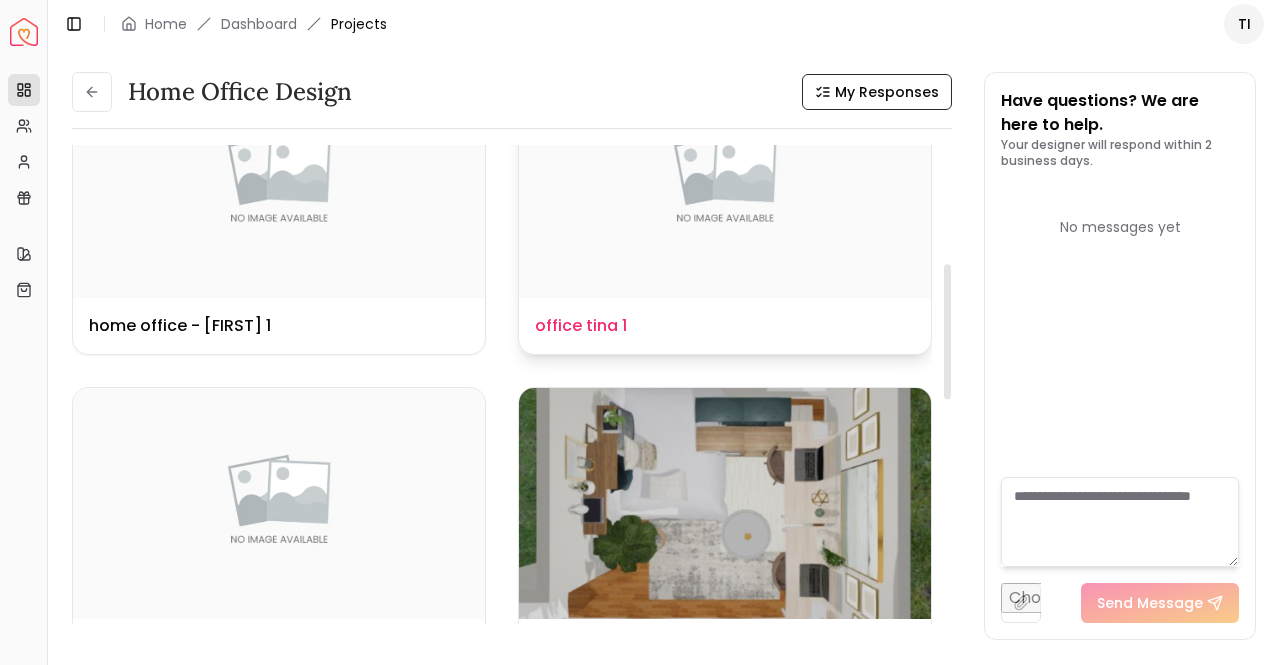 click at bounding box center [725, 182] 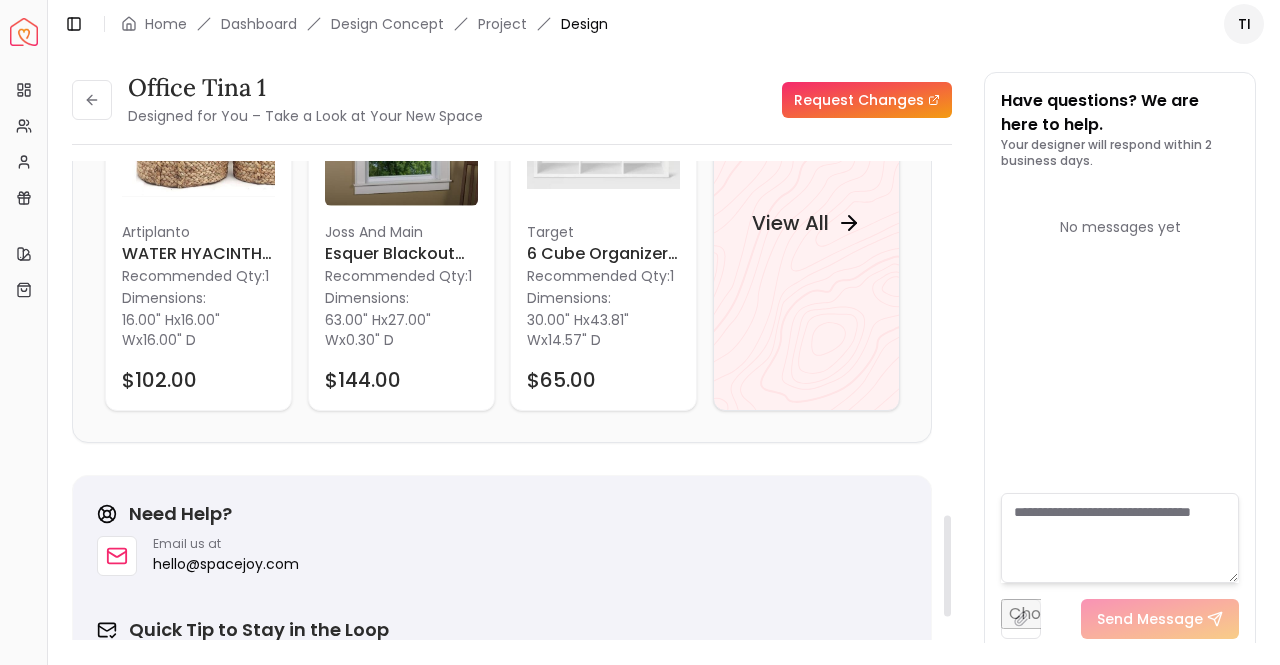 scroll, scrollTop: 1674, scrollLeft: 0, axis: vertical 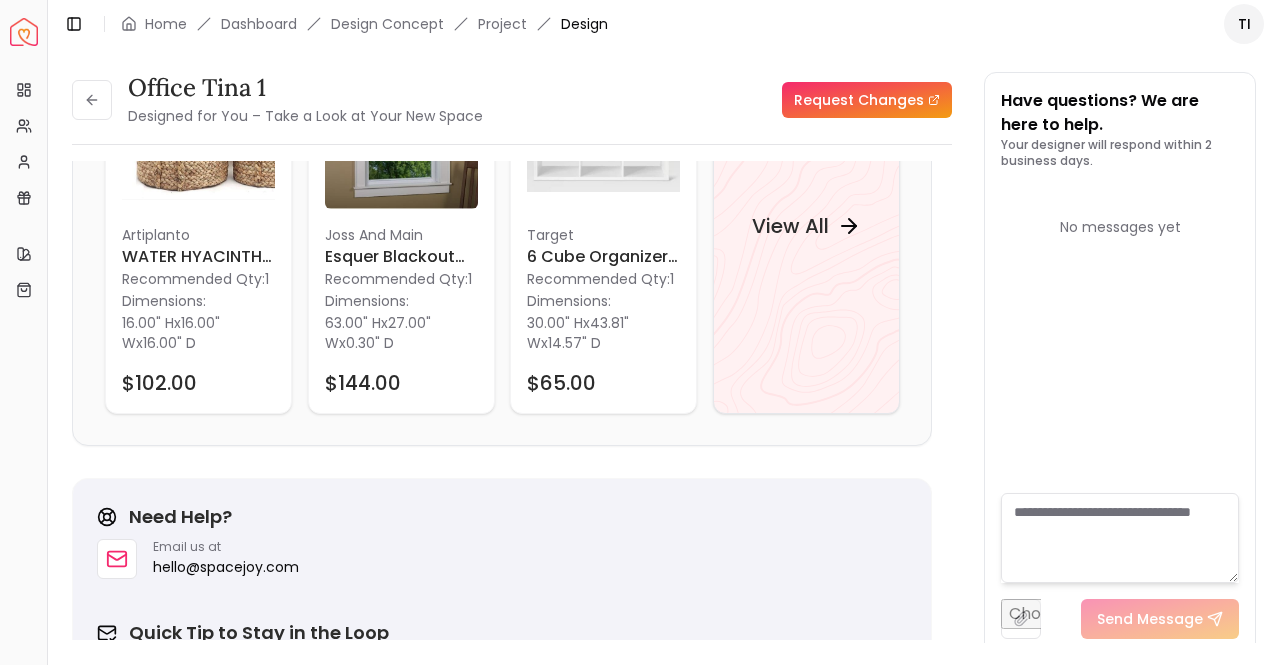 click on "office tina 1 Designed for You – Take a Look at Your New Space Request Changes office tina 1 Designed for You – Take a Look at Your New Space Request Changes Kate Harvey Hi Tina - here is your initial office design. I chose a serene palette with lots of natural elements. I did a simple roller shade in the window, and chose a neutral rug to anchor the space. The desk that you suggested works nicely against the long wall. A daybed with some cozy pillows creates a nice... Read more Wall Paints Featured in Your Design Sherwin Williams Big Chill Why Shop with Spacejoy? Shopping through Spacejoy isn’t just convenient — it’s smarter. Here’s why: One Cart, All Brands Our concierge places your orders across all retailers—no juggling multiple accounts. Track Everything, In One Place Monitor all your orders from different brands in your Spacejoy dashboard. Returns? Refunds? Relax. We manage returns and refunds with retailers so you don’t have to. Price Match Guarantee Deals Done Right Exclusive Discounts" at bounding box center (664, 345) 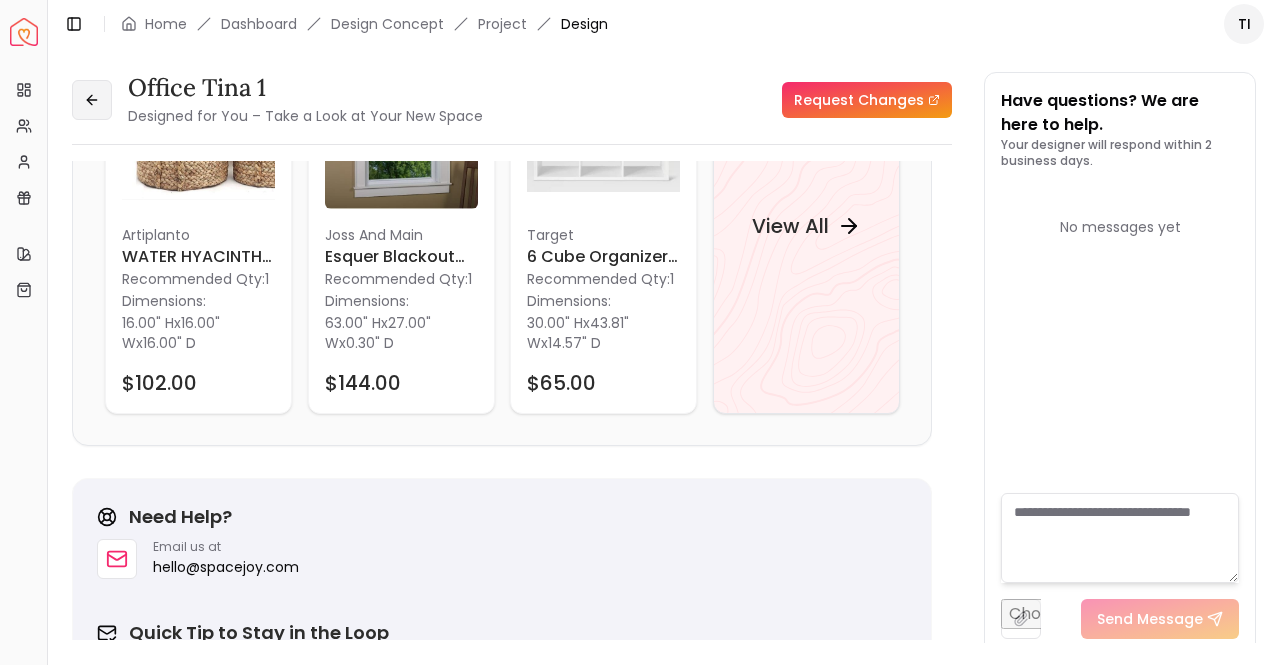 click at bounding box center (92, 100) 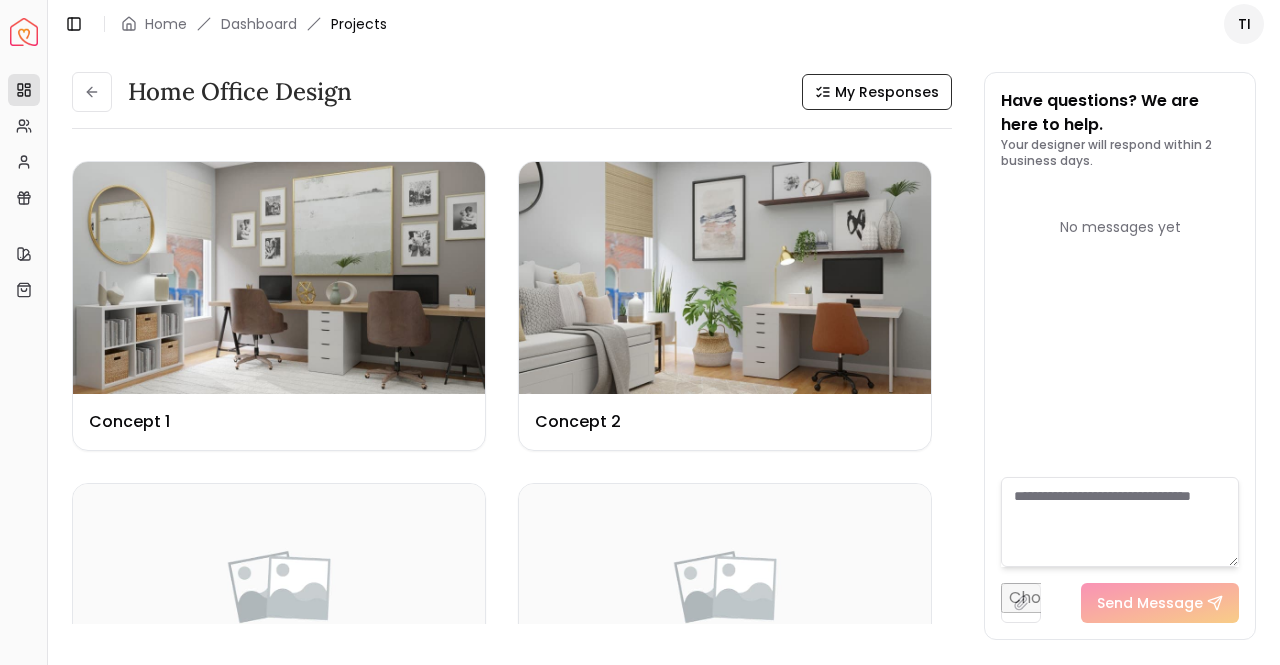 click at bounding box center [1120, 522] 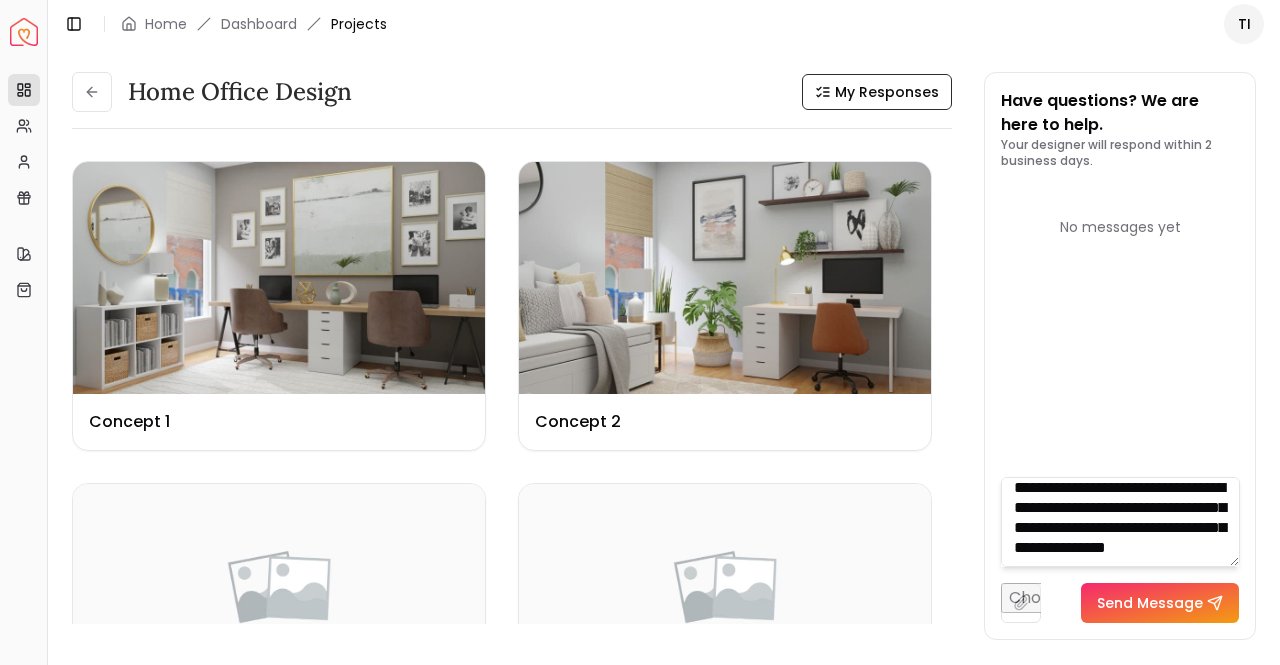 scroll, scrollTop: 40, scrollLeft: 0, axis: vertical 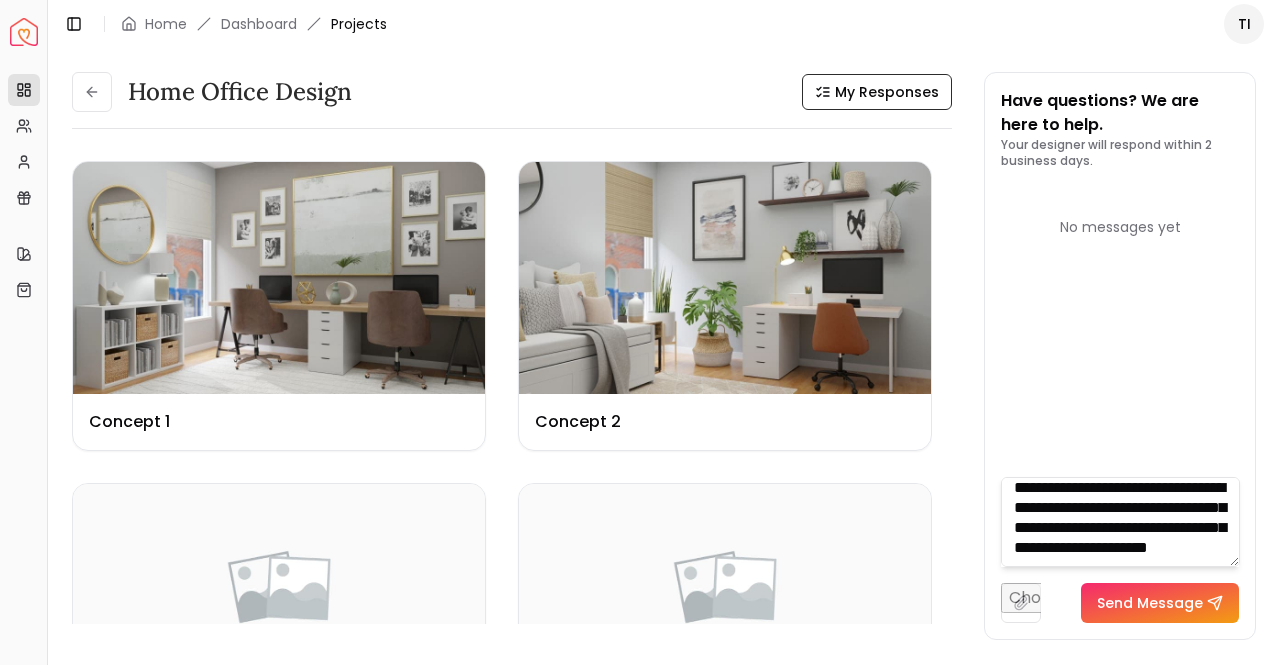 type on "**********" 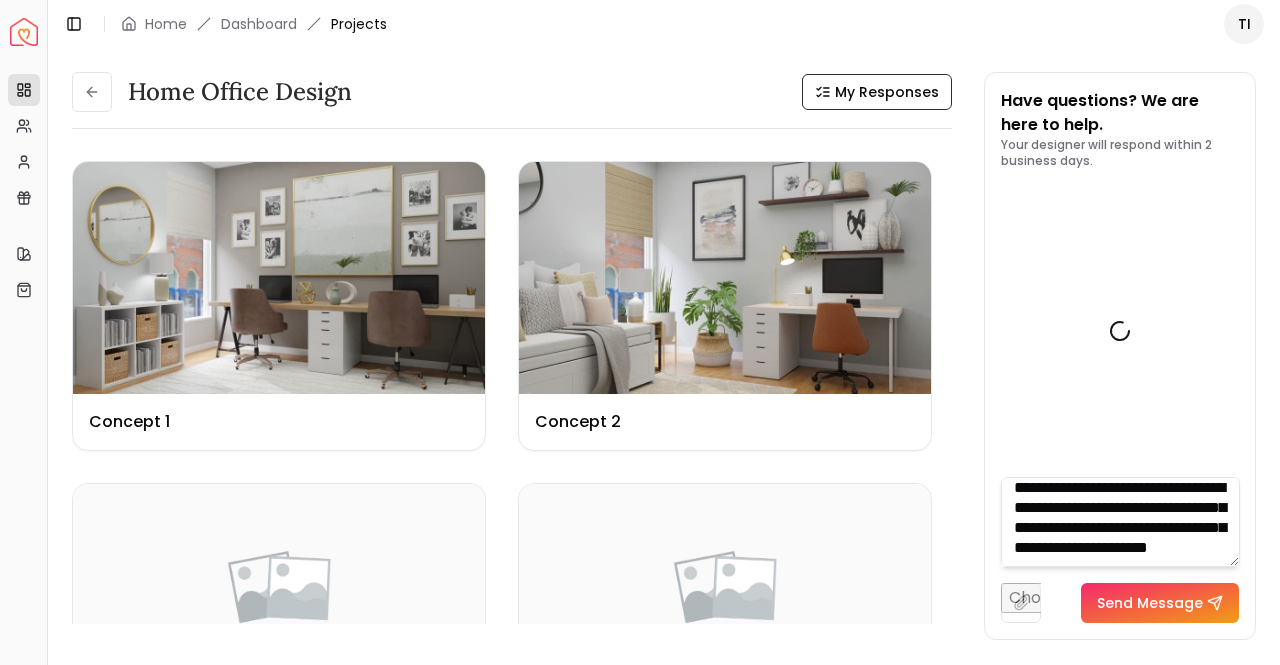 type 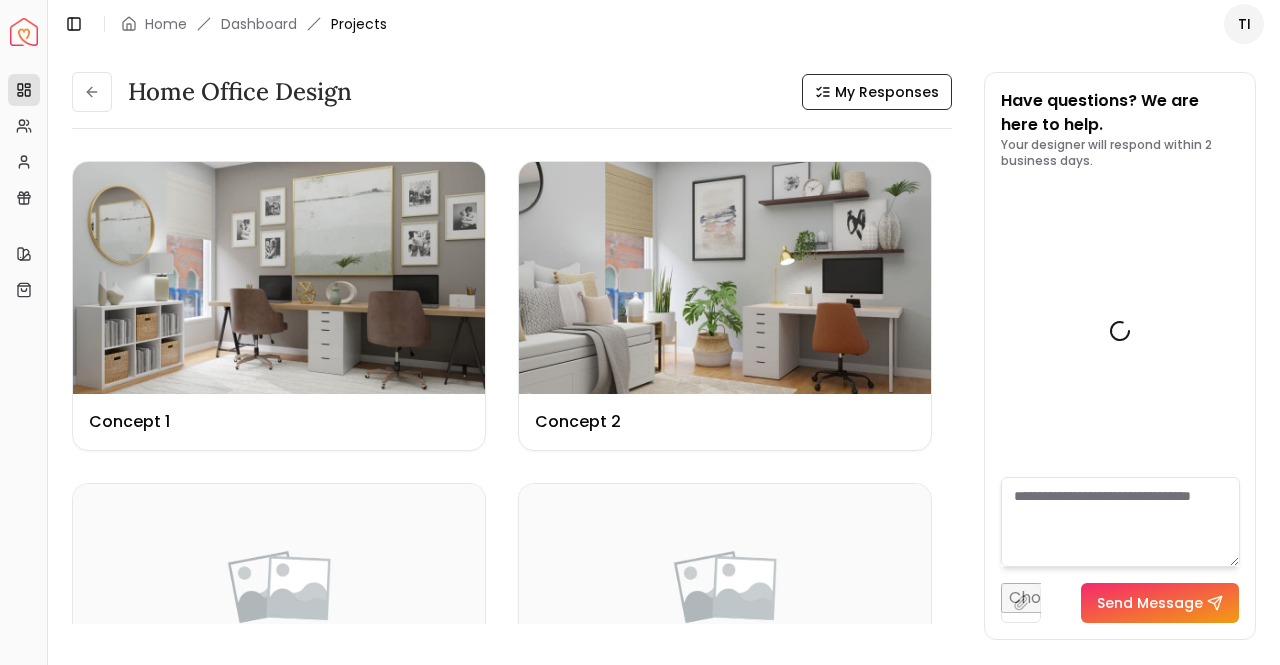 scroll, scrollTop: 14, scrollLeft: 0, axis: vertical 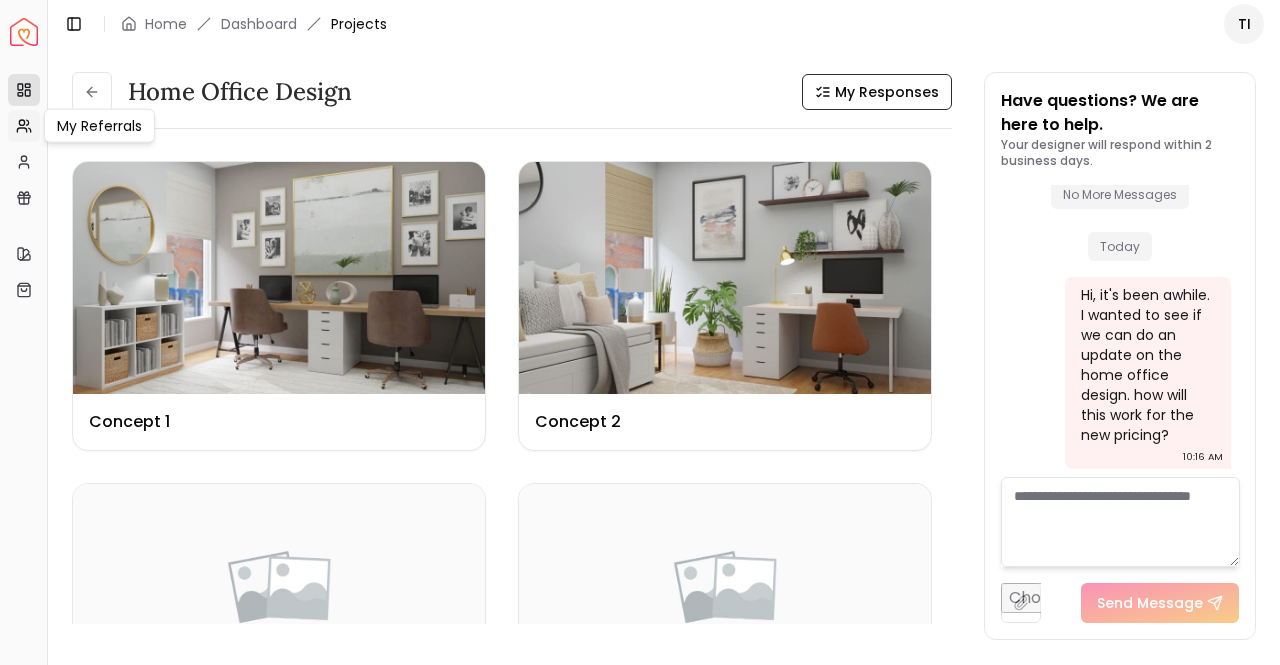 click 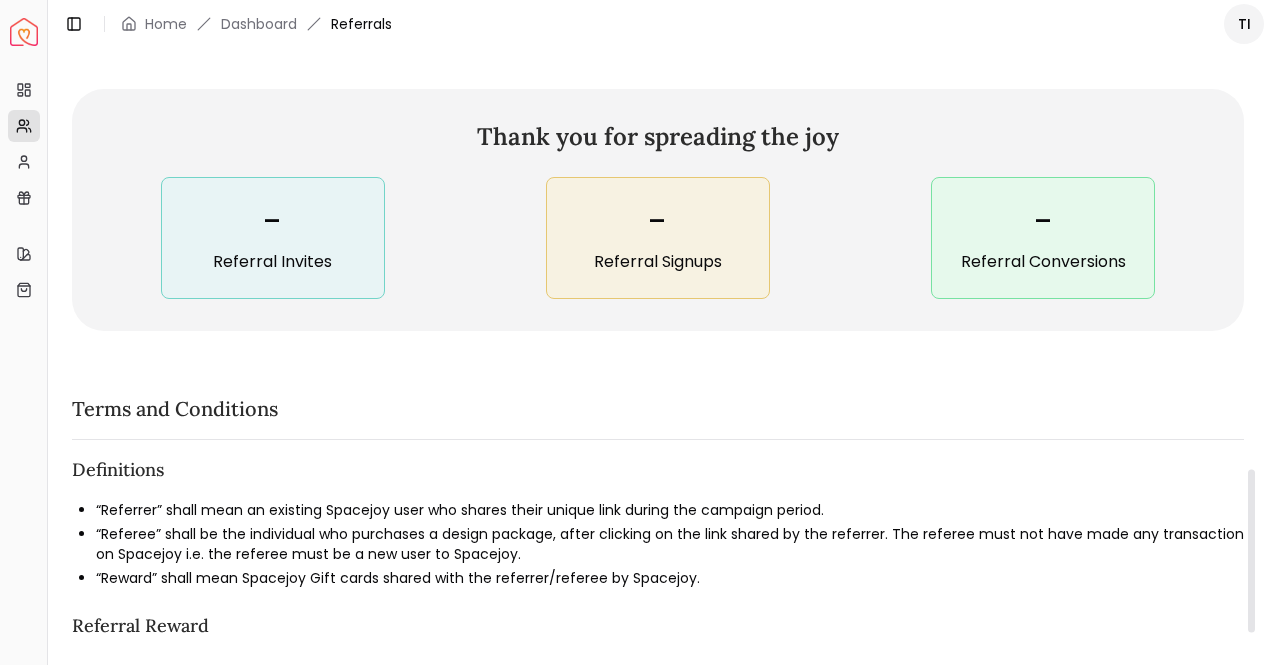 scroll, scrollTop: 1420, scrollLeft: 0, axis: vertical 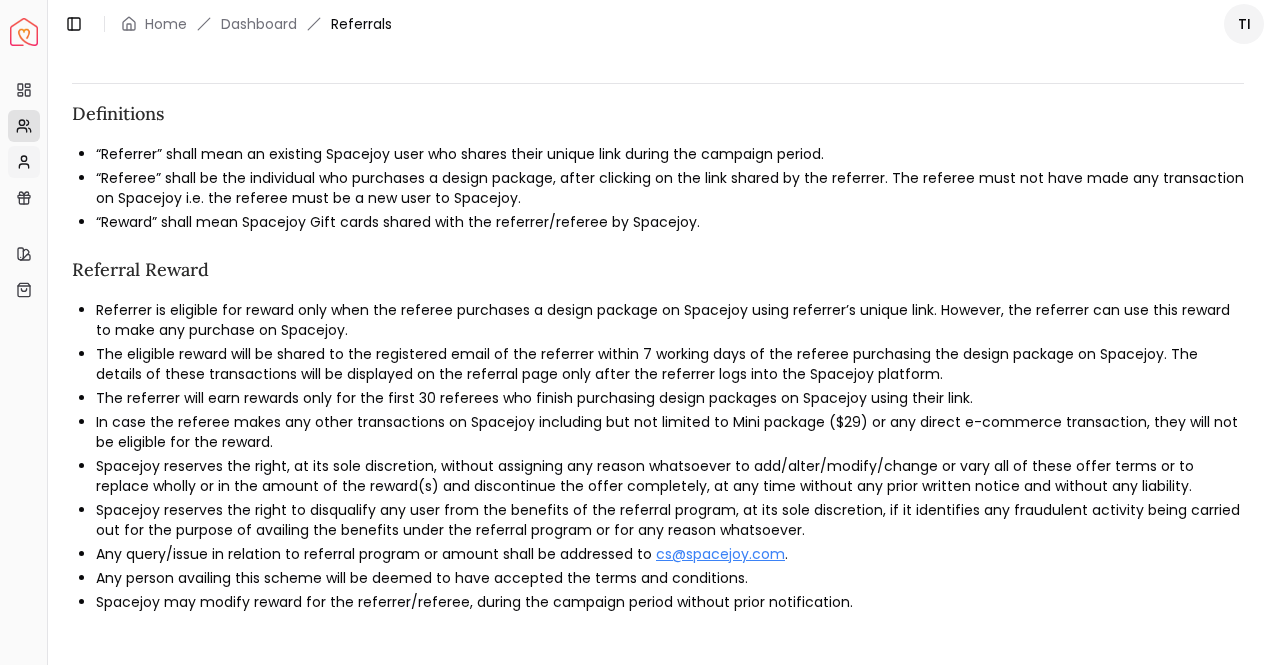click on "My Profile" at bounding box center (24, 162) 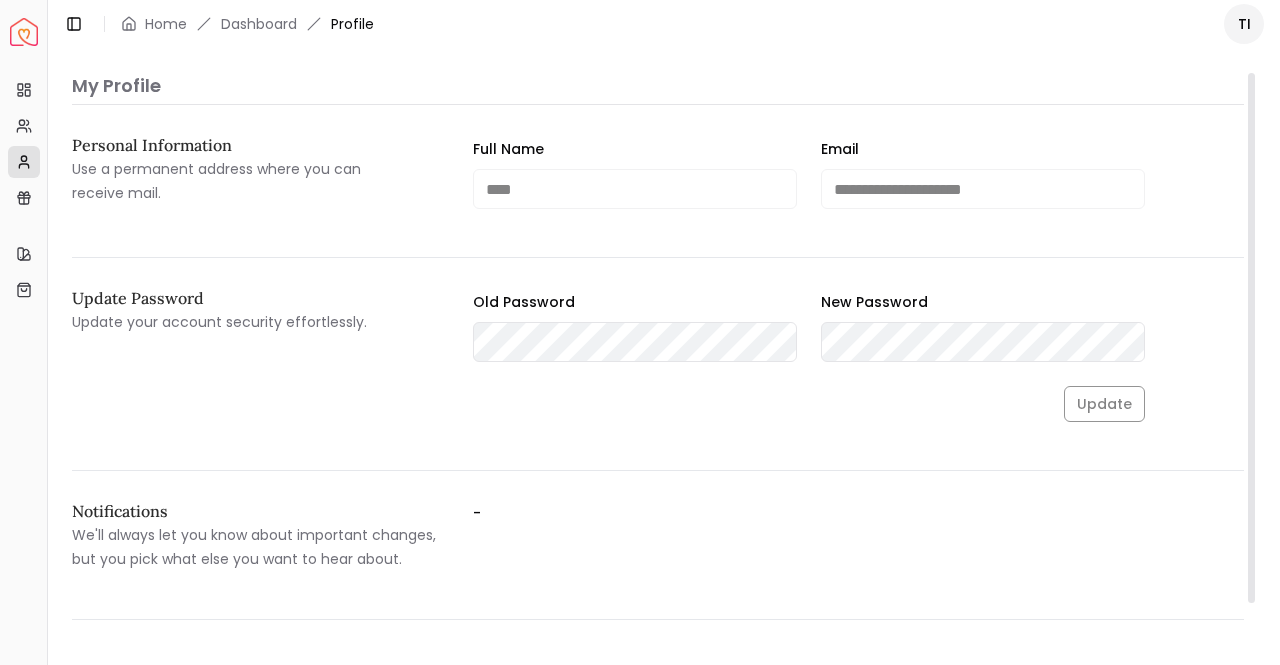 scroll, scrollTop: 40, scrollLeft: 0, axis: vertical 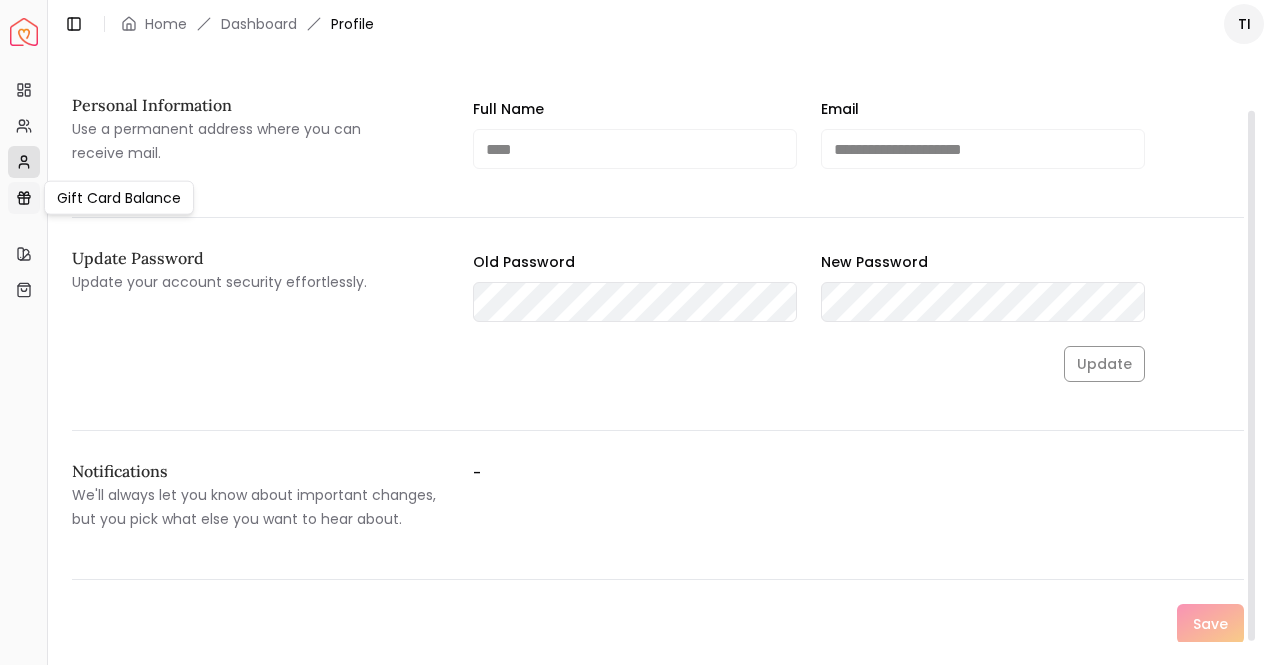 click on "Gift Card Balance" at bounding box center [24, 198] 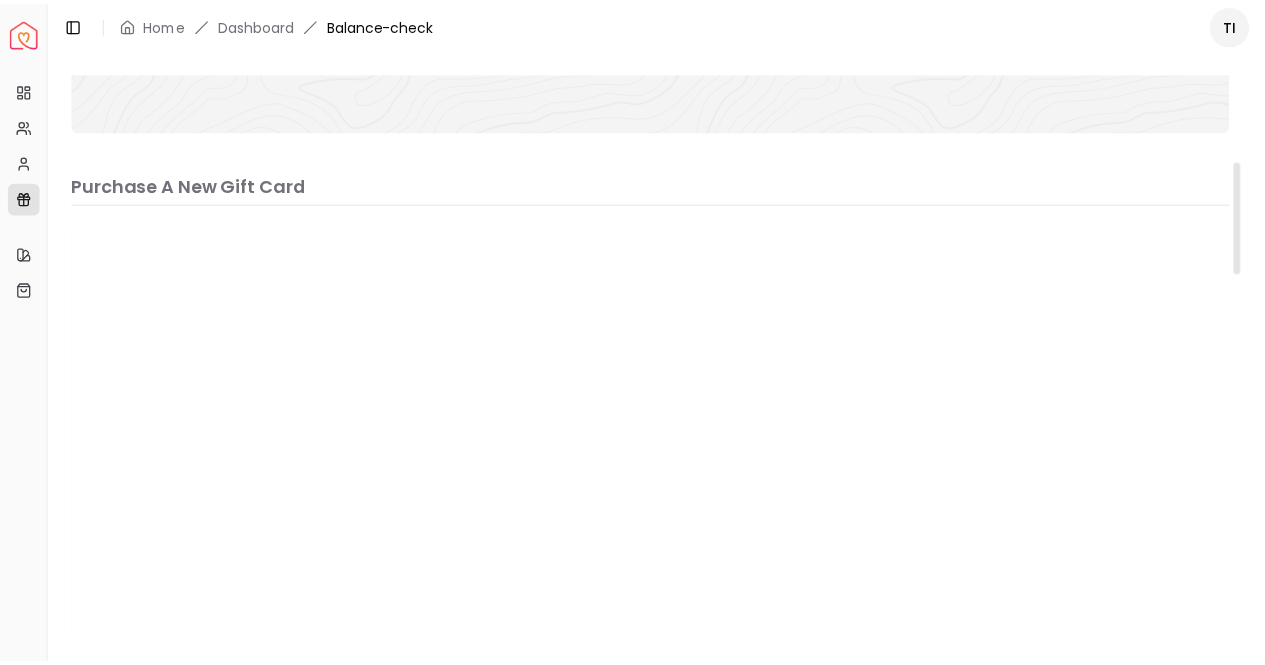 scroll, scrollTop: 0, scrollLeft: 0, axis: both 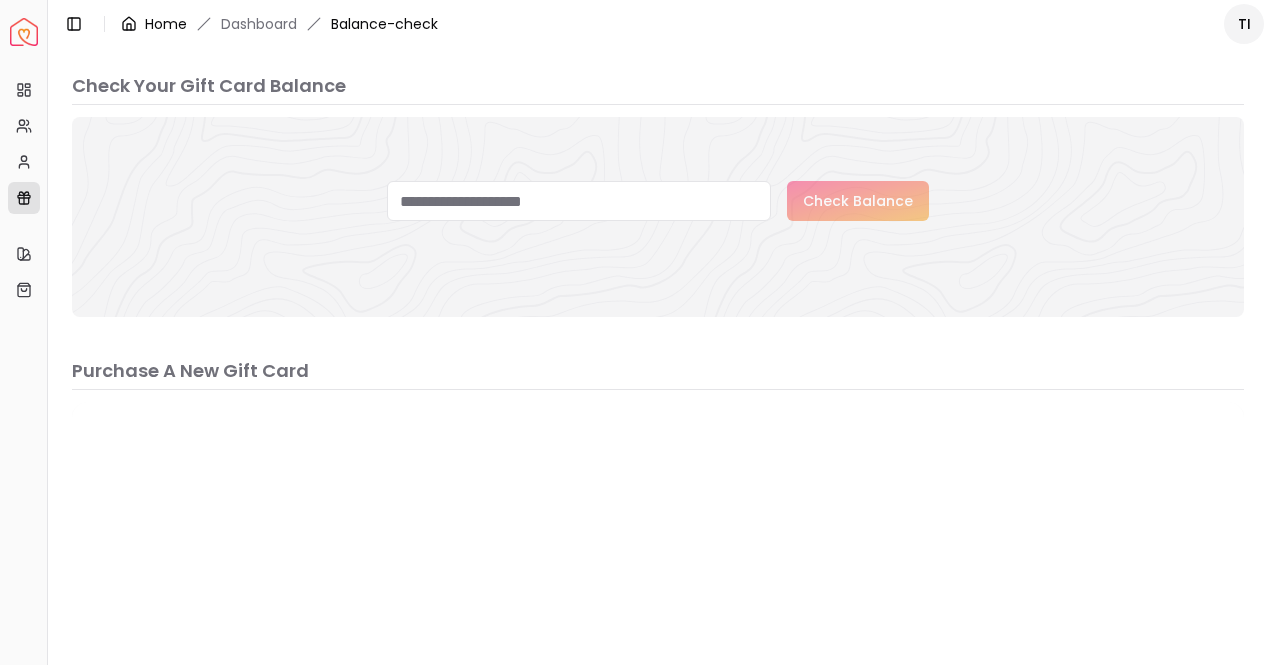 click on "Home" at bounding box center (166, 24) 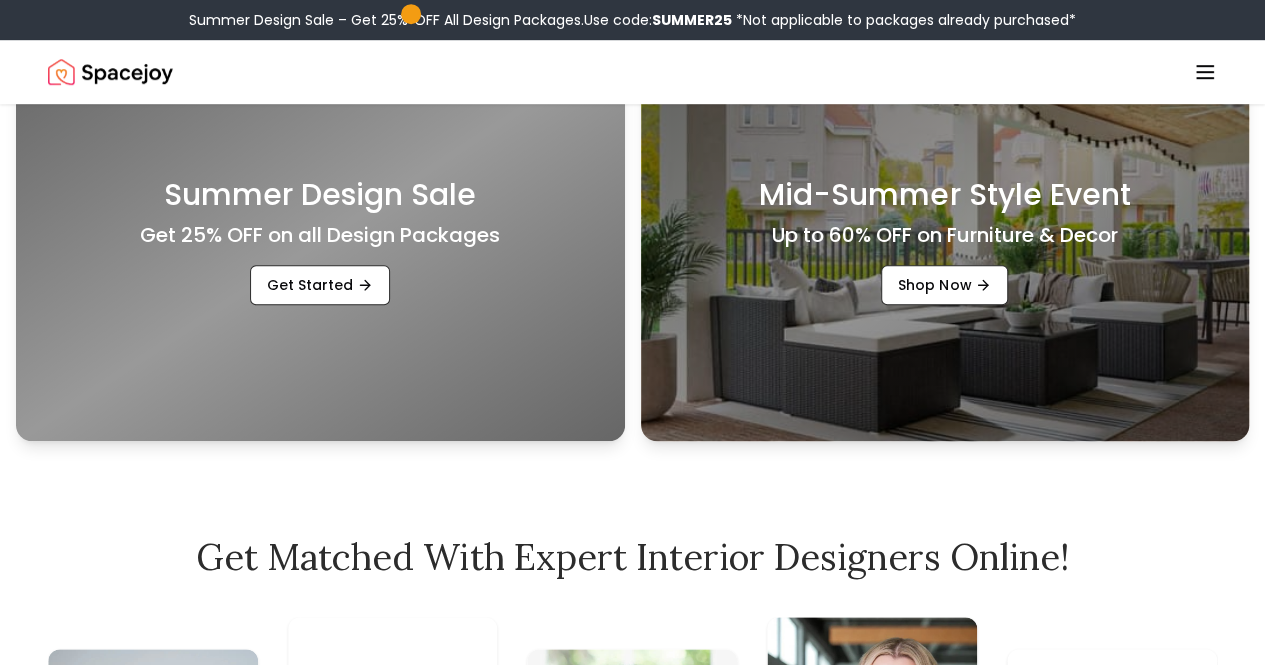 scroll, scrollTop: 642, scrollLeft: 0, axis: vertical 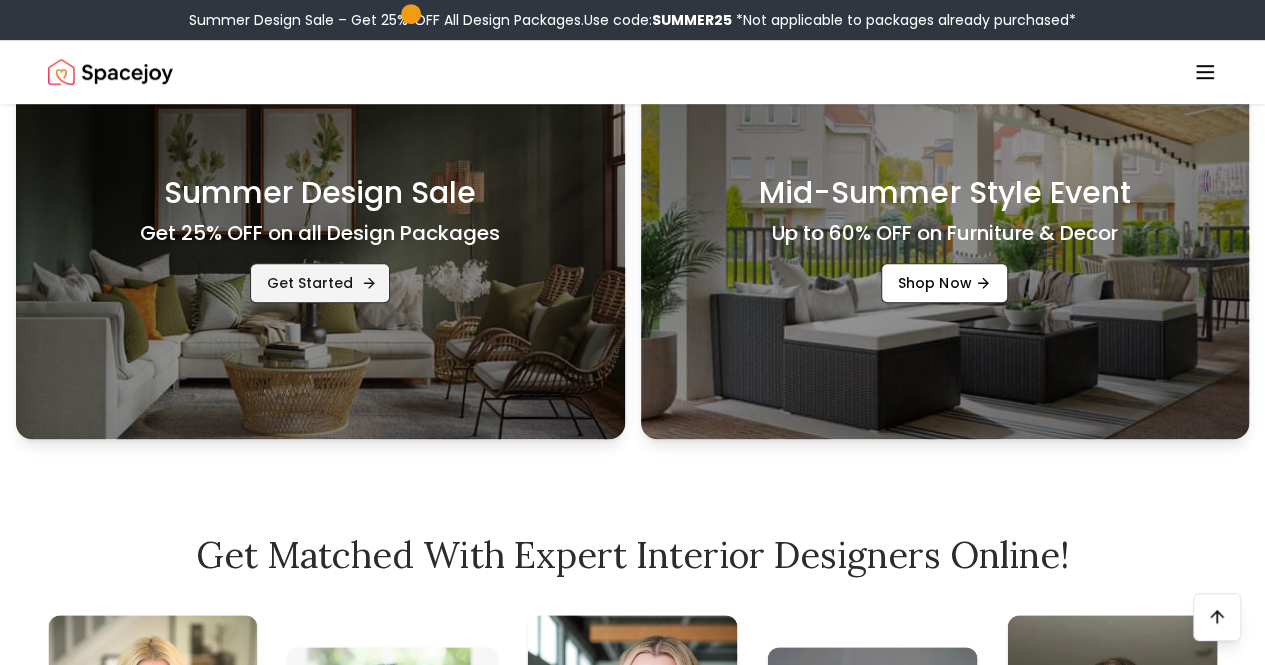 click on "Get Started" at bounding box center [320, 283] 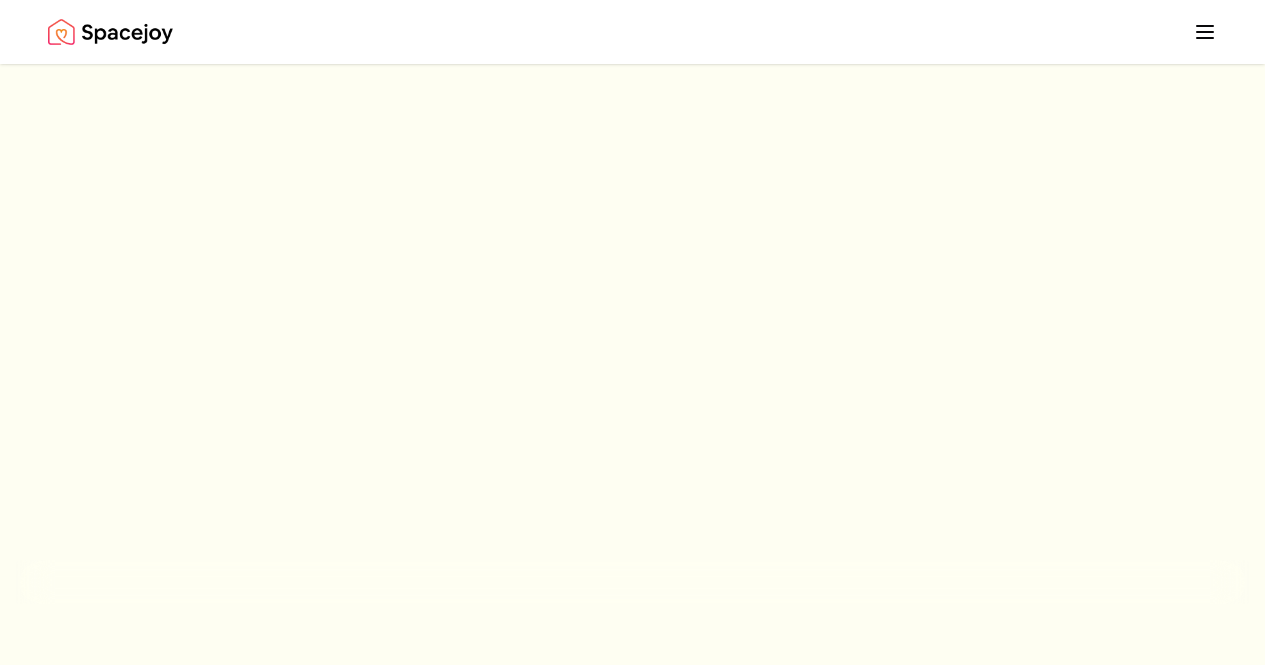 scroll, scrollTop: 0, scrollLeft: 0, axis: both 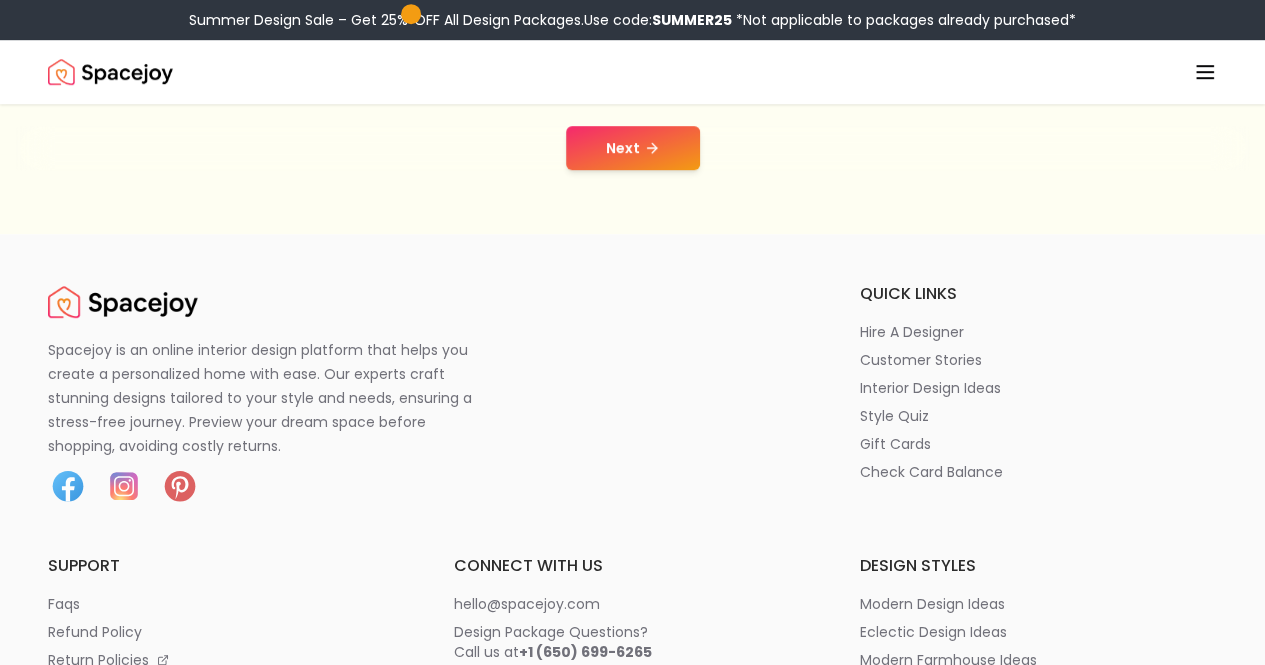 click on "Next" at bounding box center (633, 148) 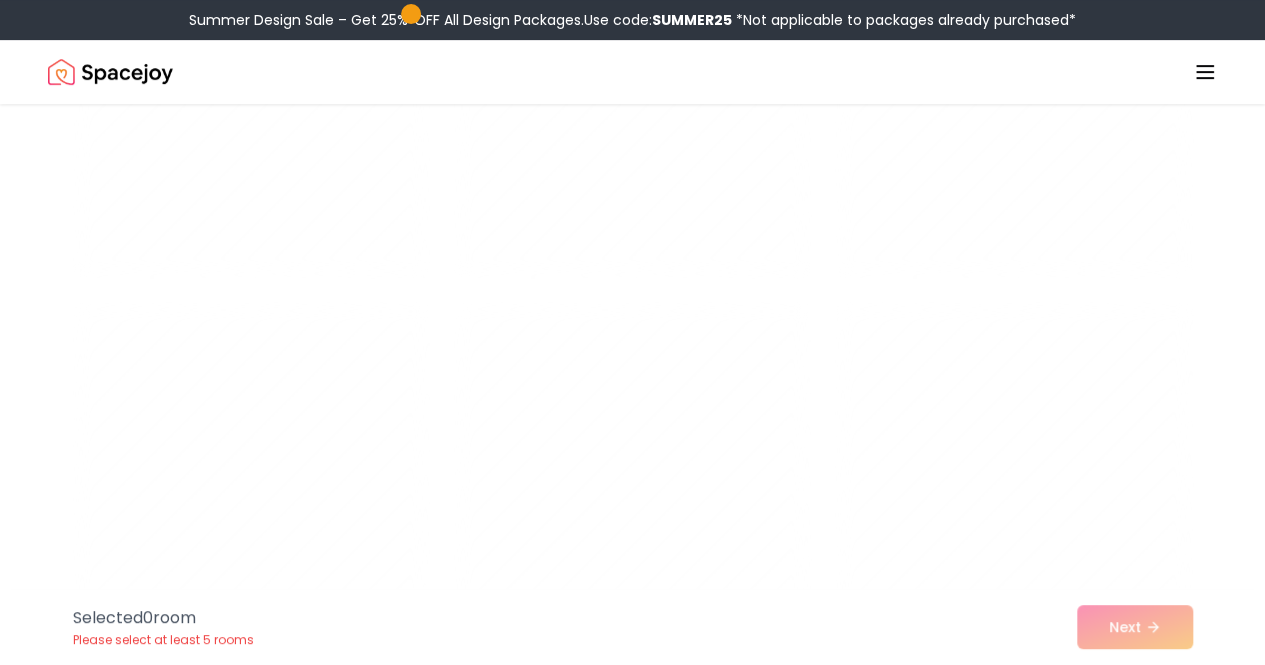 scroll, scrollTop: 7866, scrollLeft: 0, axis: vertical 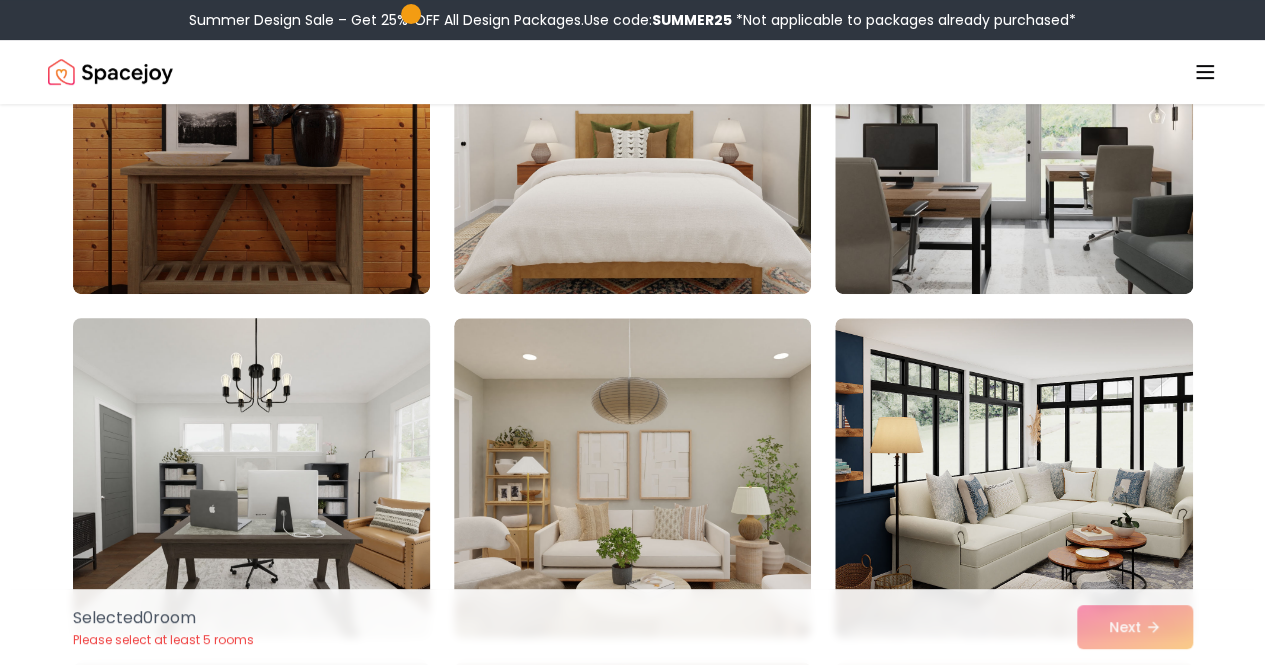 click at bounding box center [251, 478] 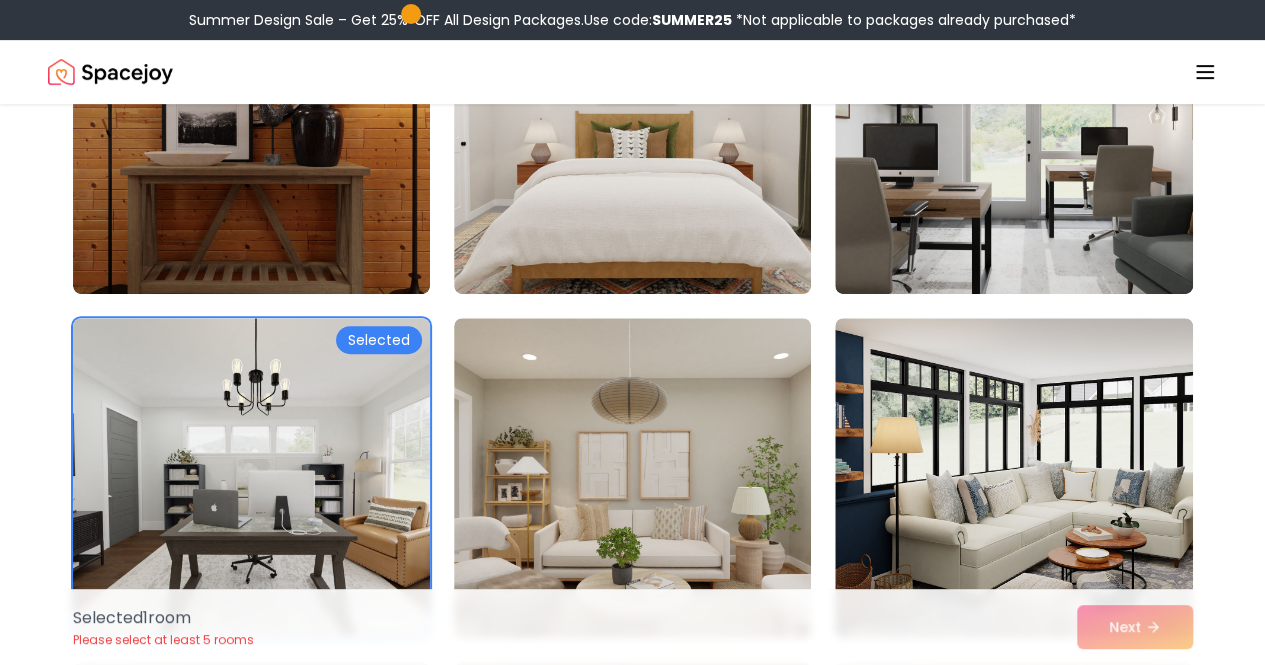 click on "Selected  1  room Please select at least 5 rooms Next" at bounding box center [633, 627] 